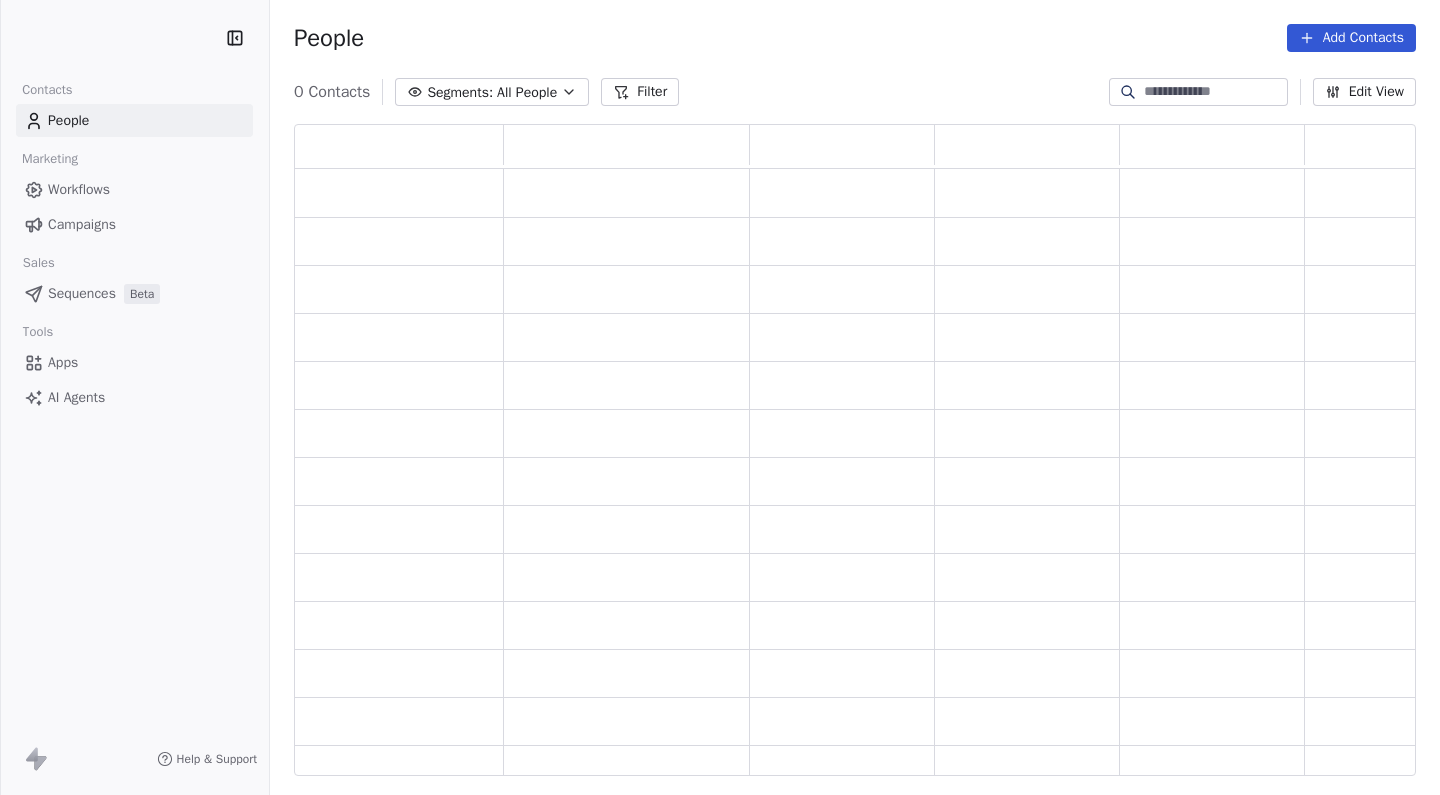 scroll, scrollTop: 0, scrollLeft: 0, axis: both 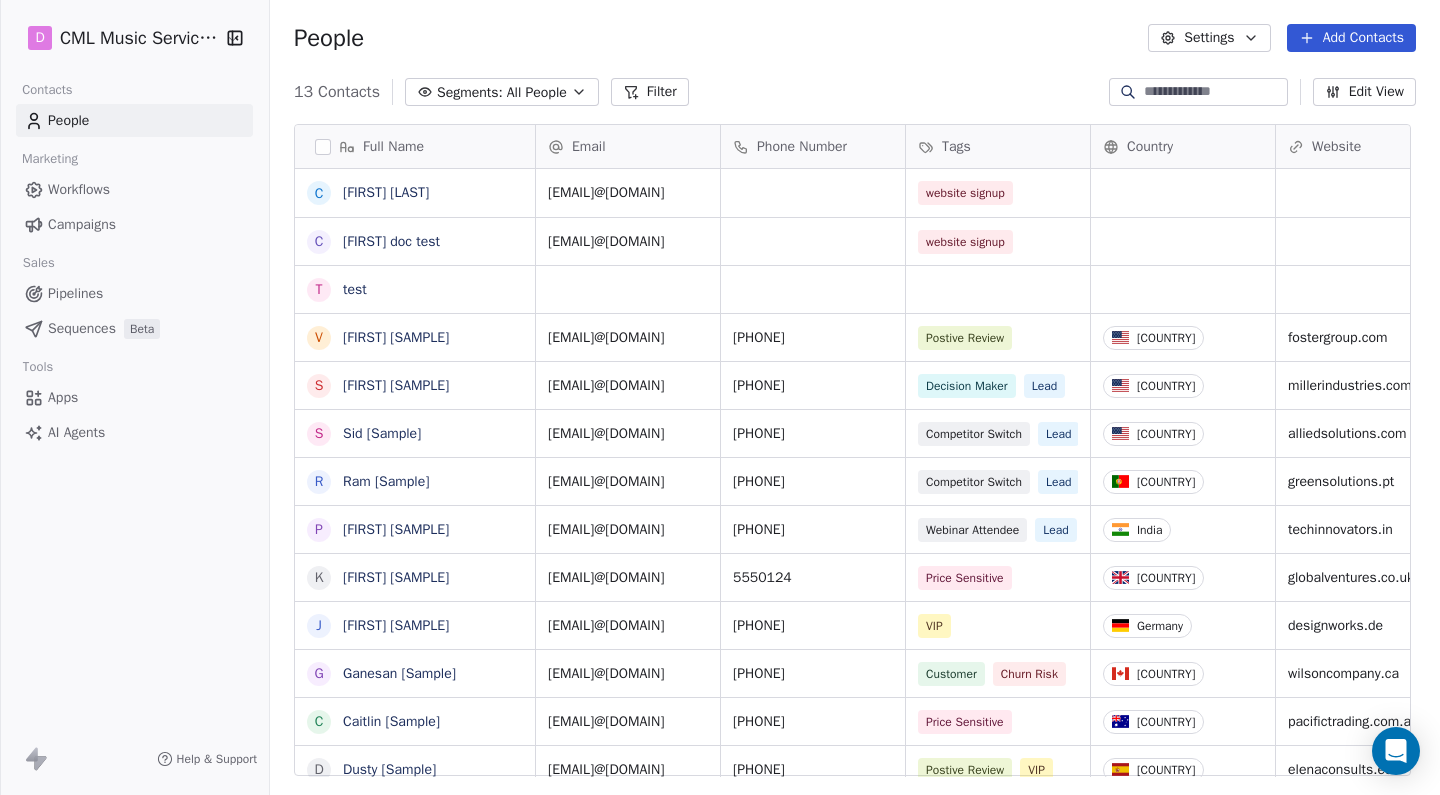 click on "Workflows" at bounding box center [79, 189] 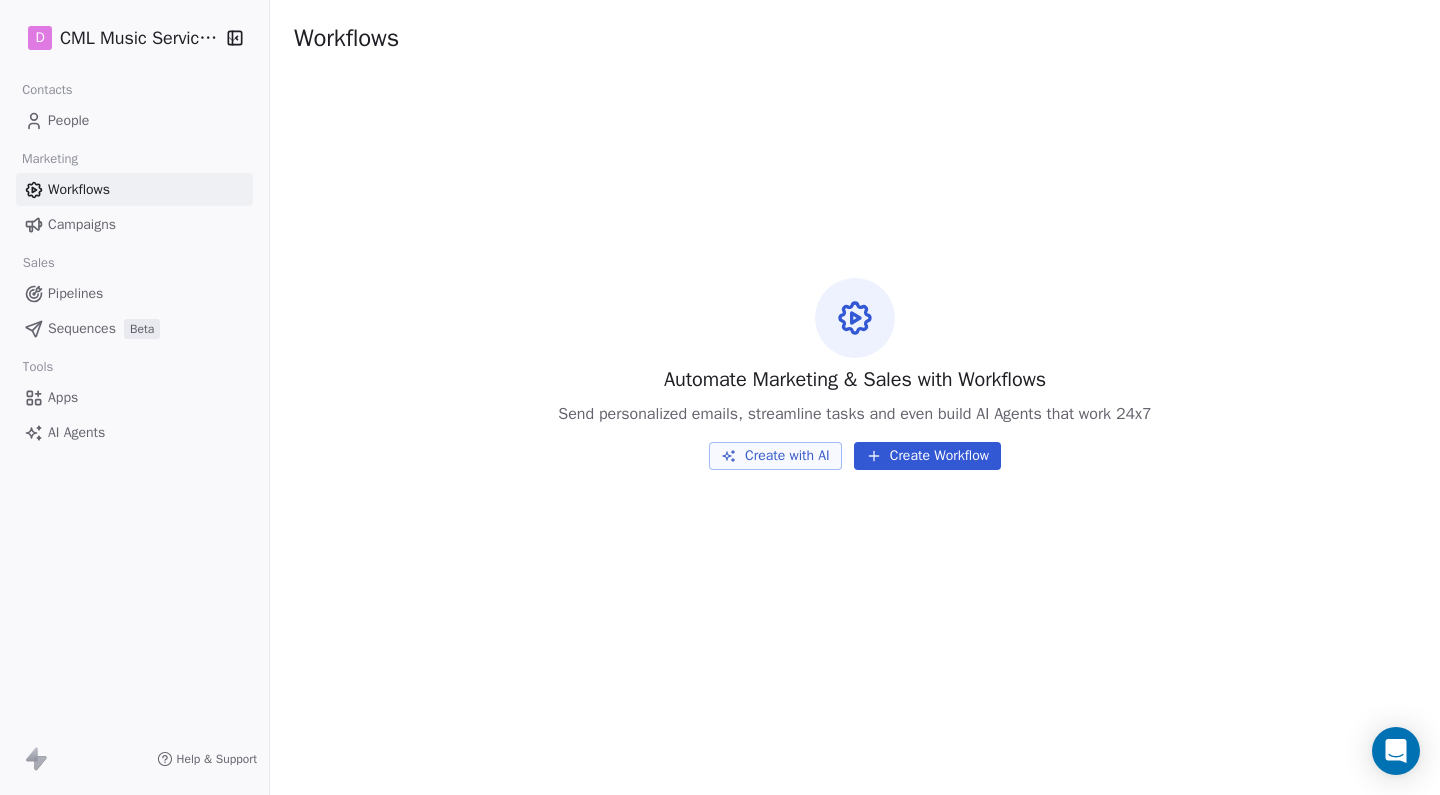 click on "People" at bounding box center (68, 120) 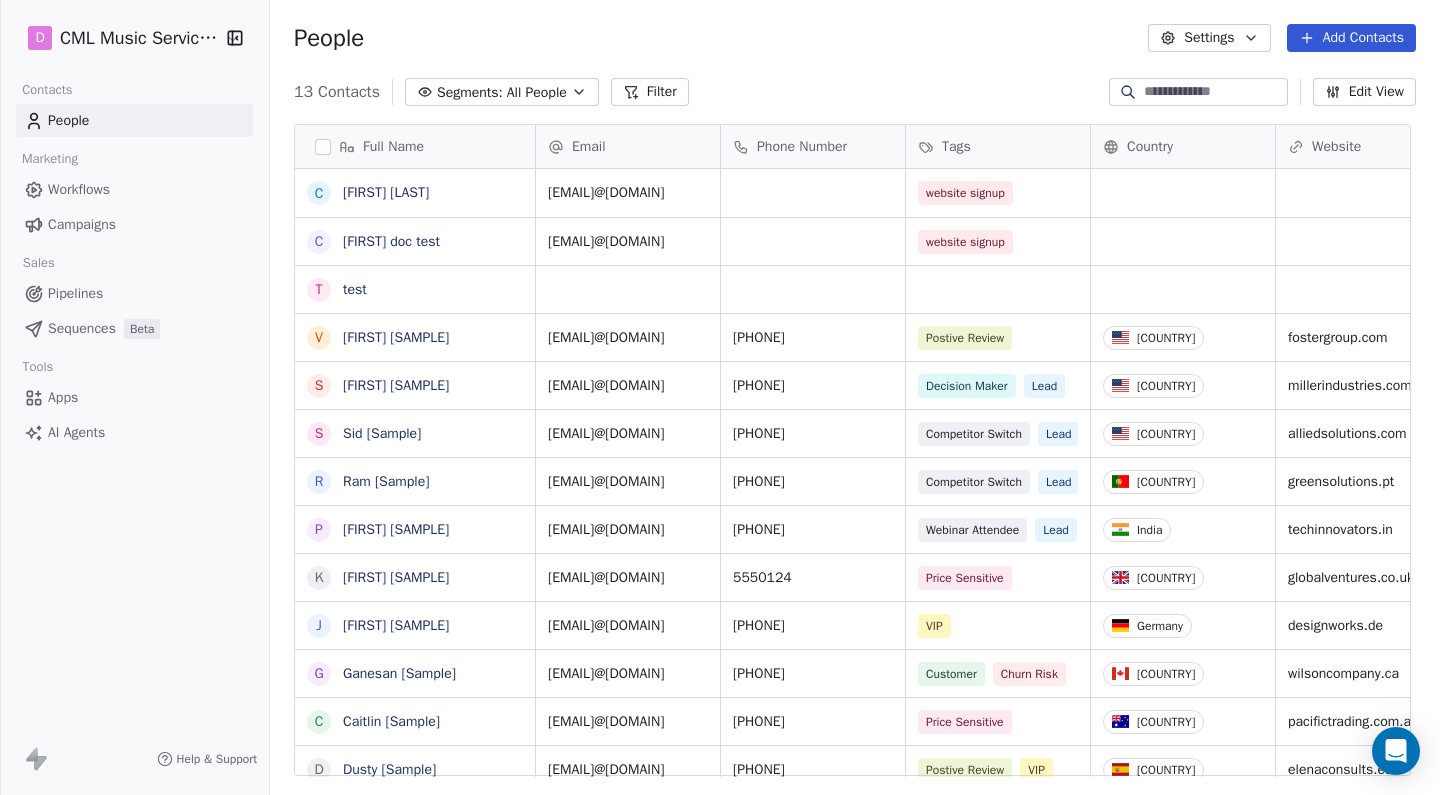 scroll, scrollTop: 1, scrollLeft: 1, axis: both 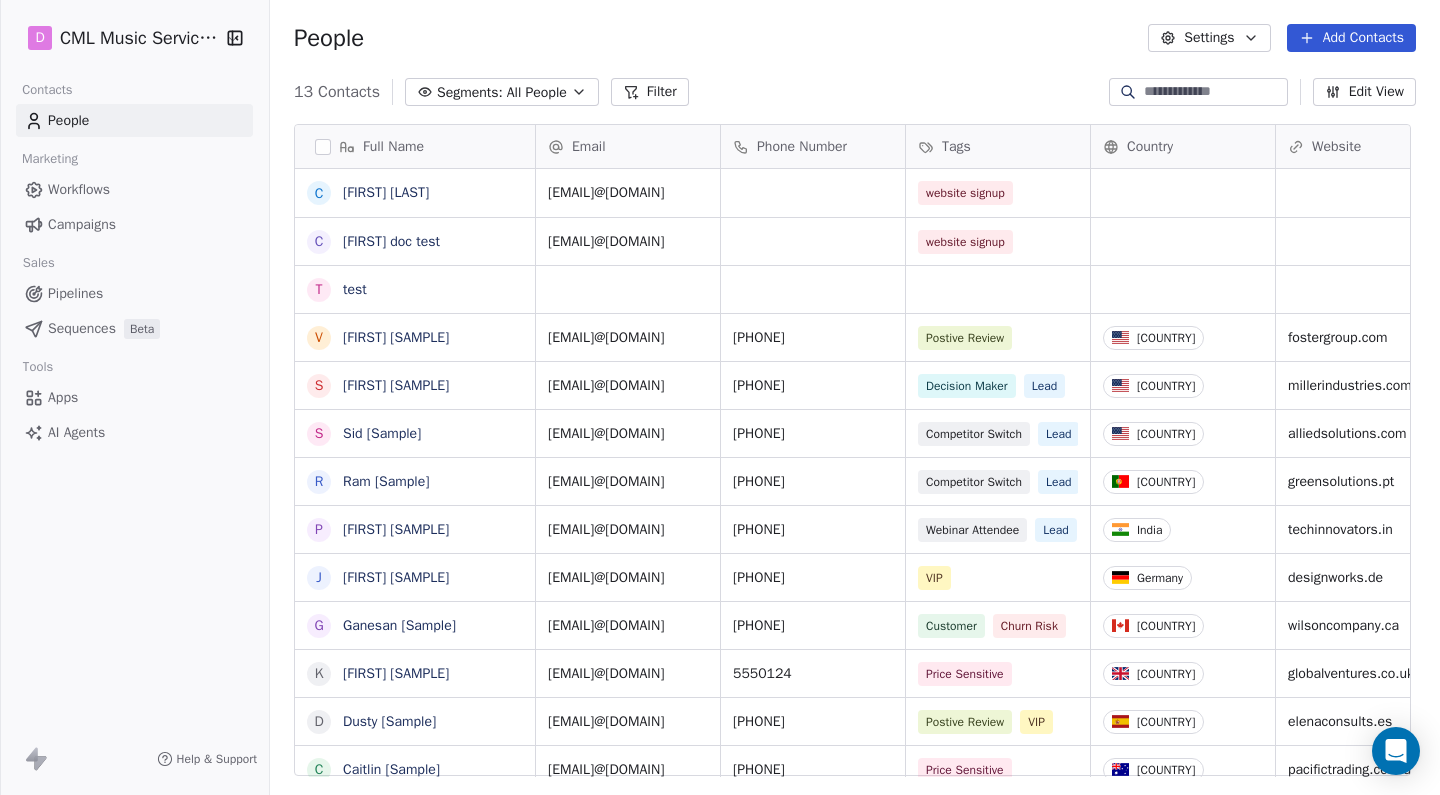 click on "Pipelines" at bounding box center (75, 293) 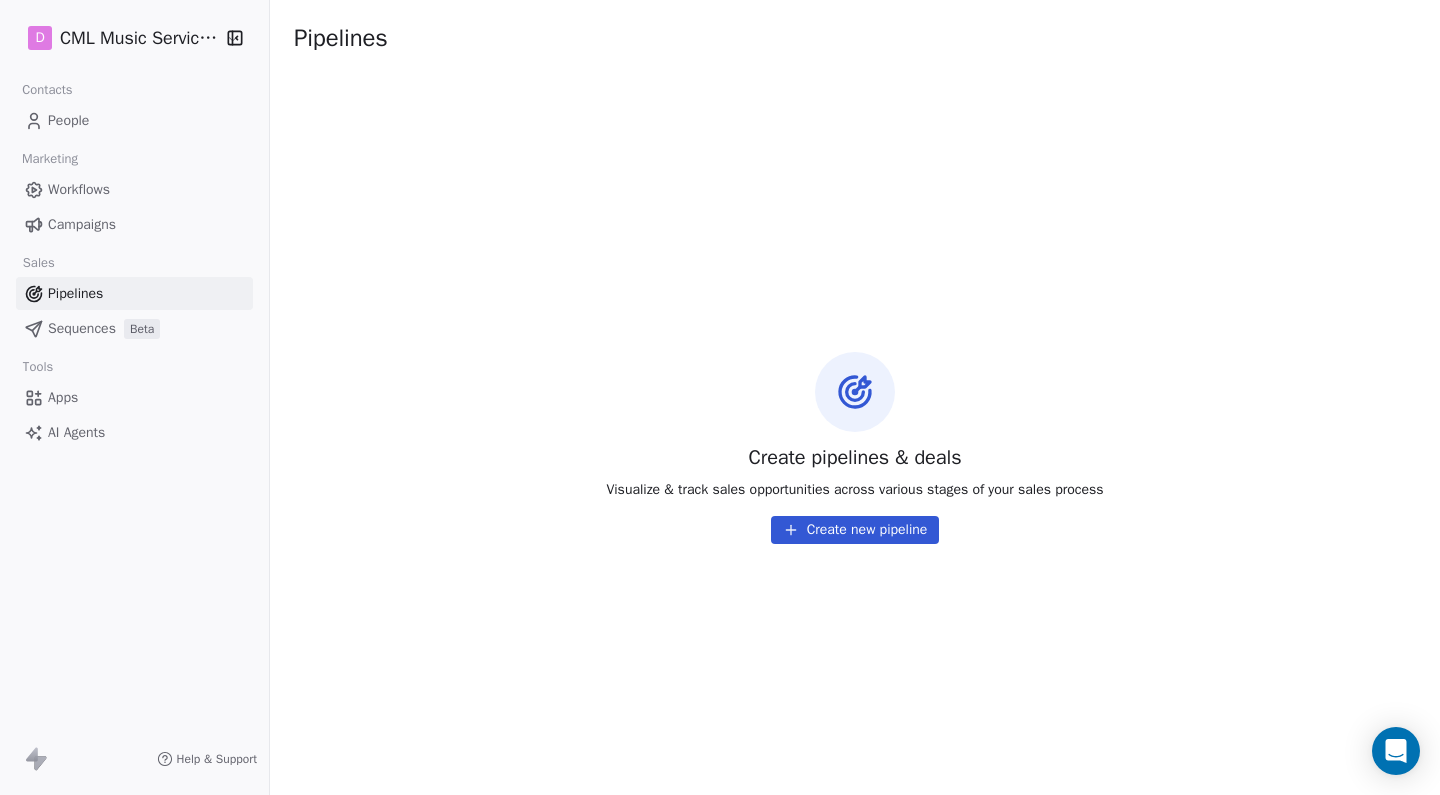 click on "Workflows" at bounding box center [79, 189] 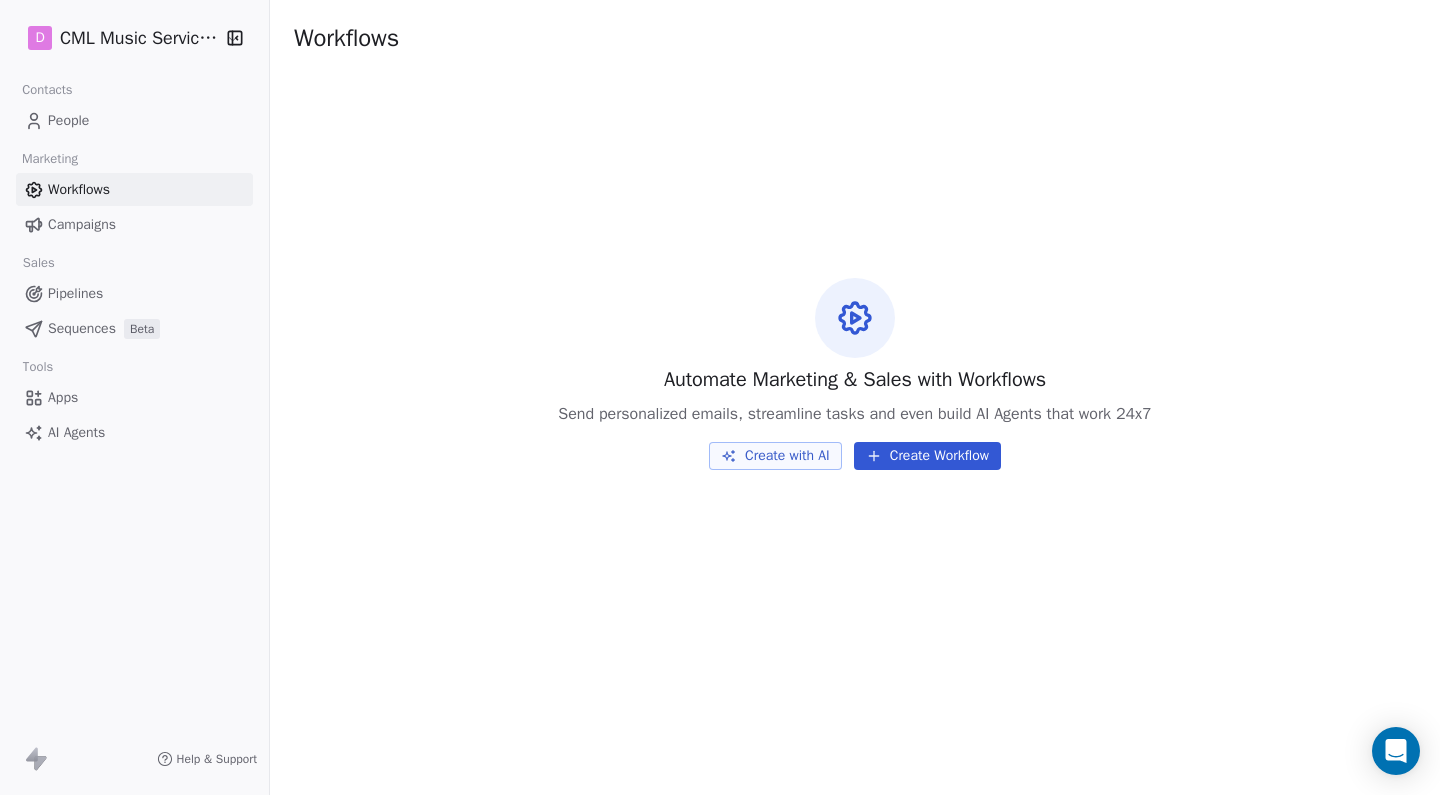 click on "CML Music Services LLC Contacts People Marketing Workflows Campaigns Sales Pipelines Sequences Beta Tools Apps AI Agents Help & Support Workflows Automate Marketing & Sales with Workflows Send personalized emails, streamline tasks and even build AI Agents that work 24x7 Create with AI Create Workflow" at bounding box center [720, 397] 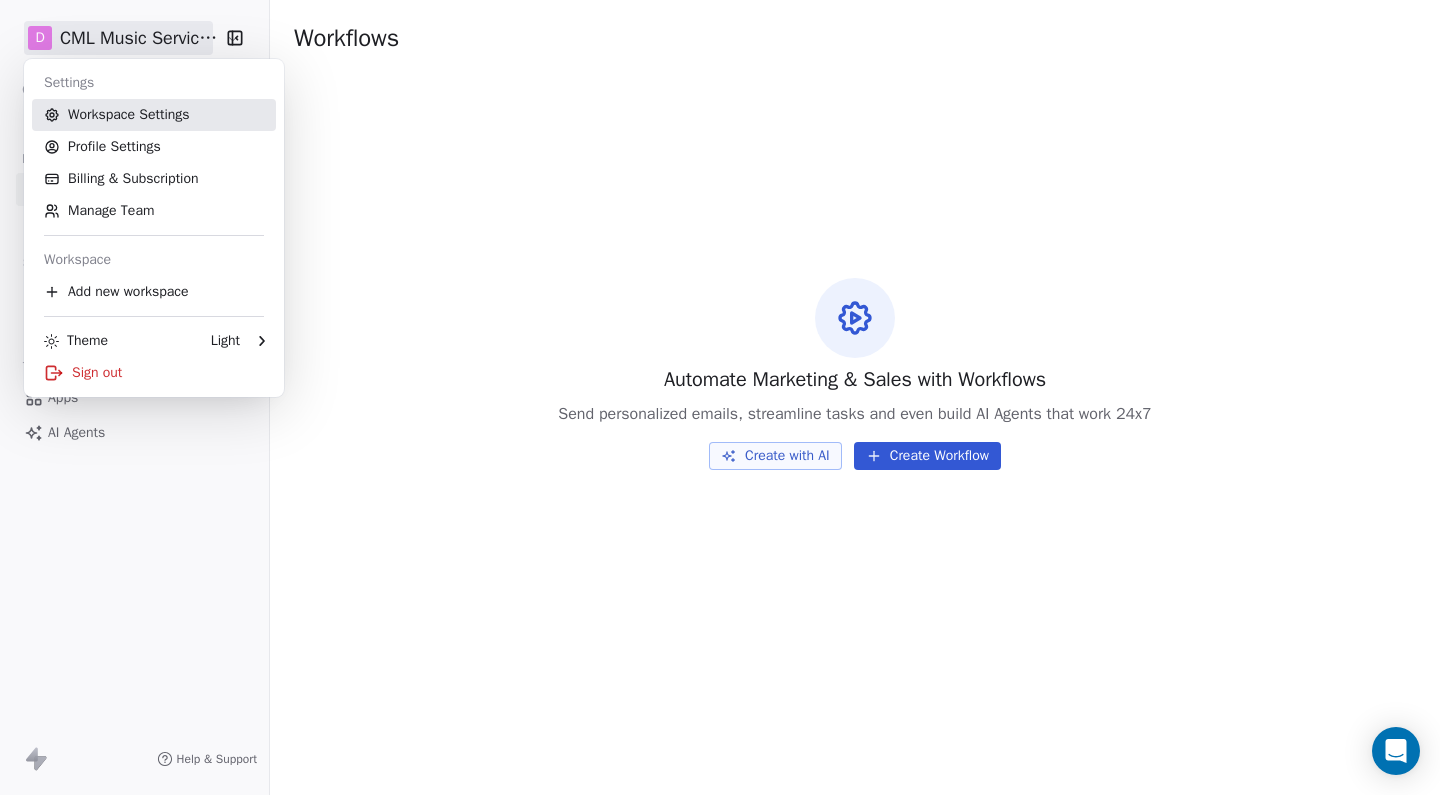 click on "Workspace Settings" at bounding box center [154, 115] 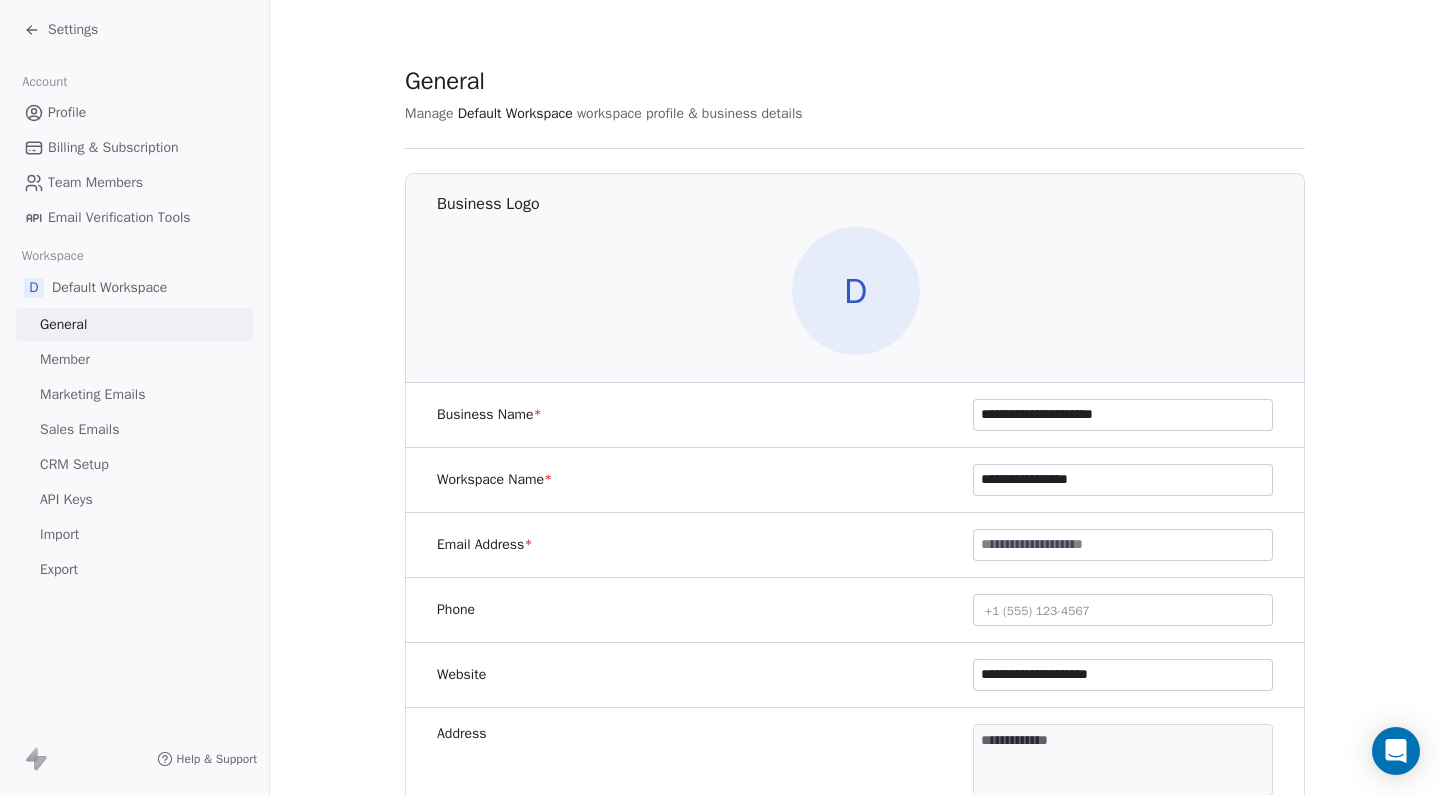 click on "Marketing Emails" at bounding box center [92, 394] 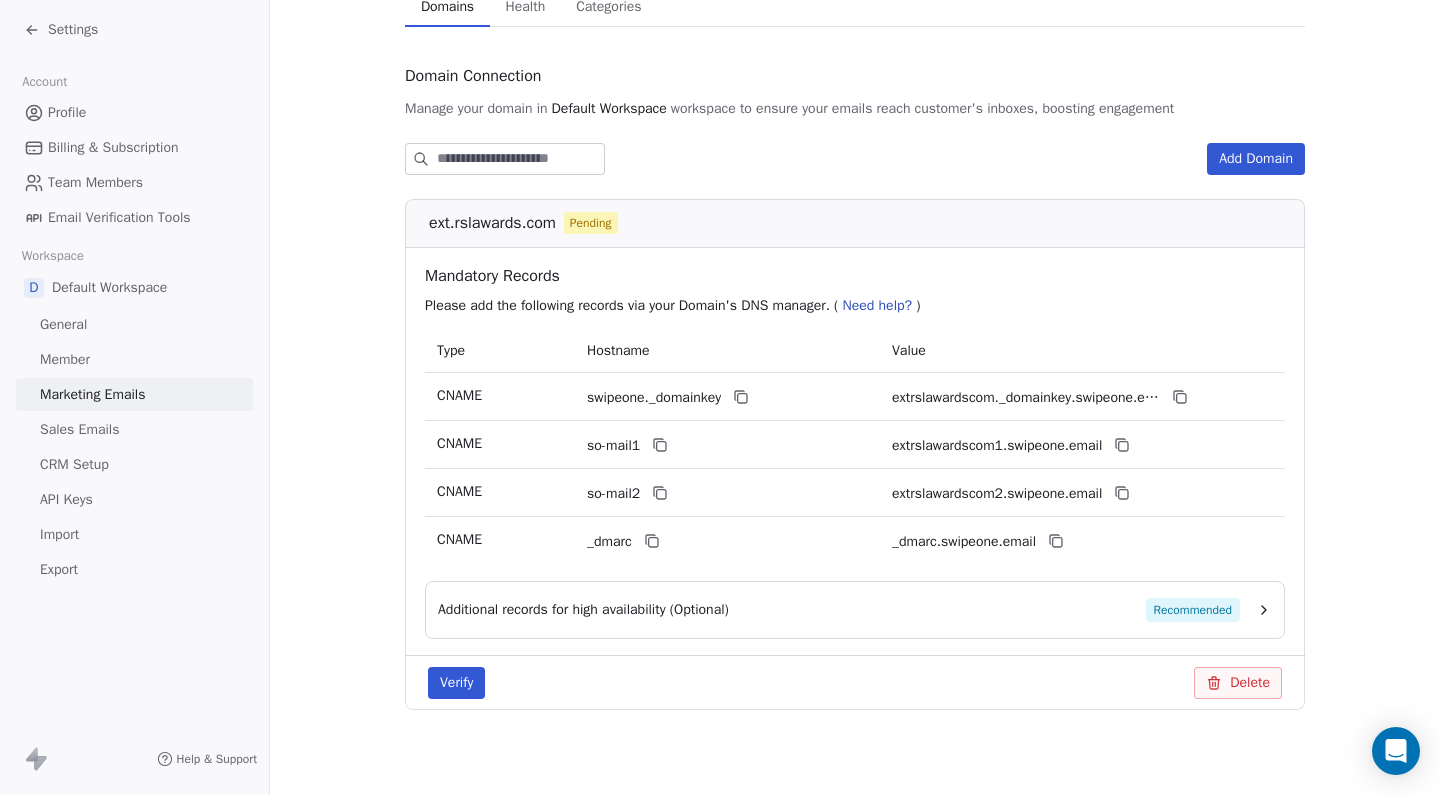 scroll, scrollTop: 176, scrollLeft: 0, axis: vertical 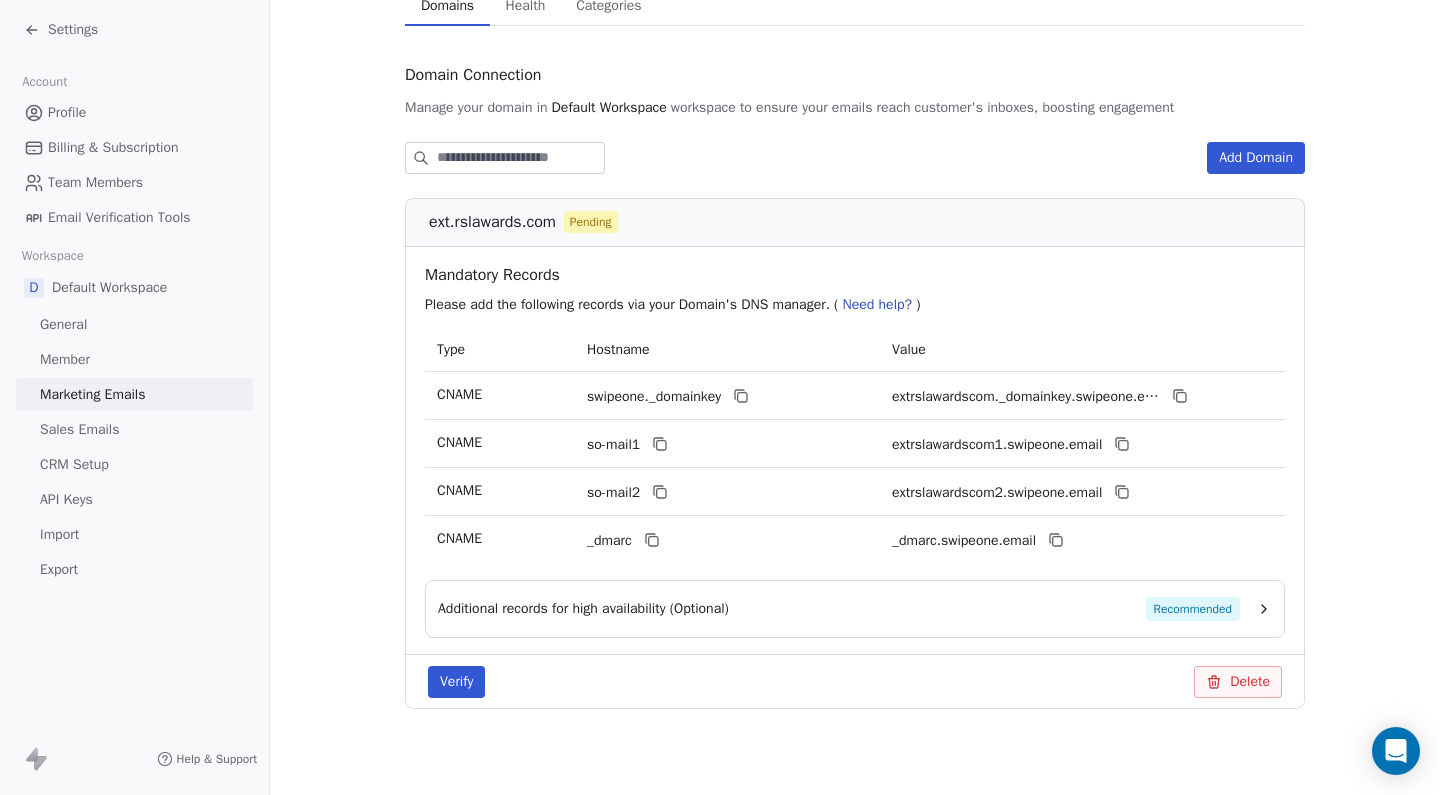 click on "Recommended" at bounding box center [1193, 609] 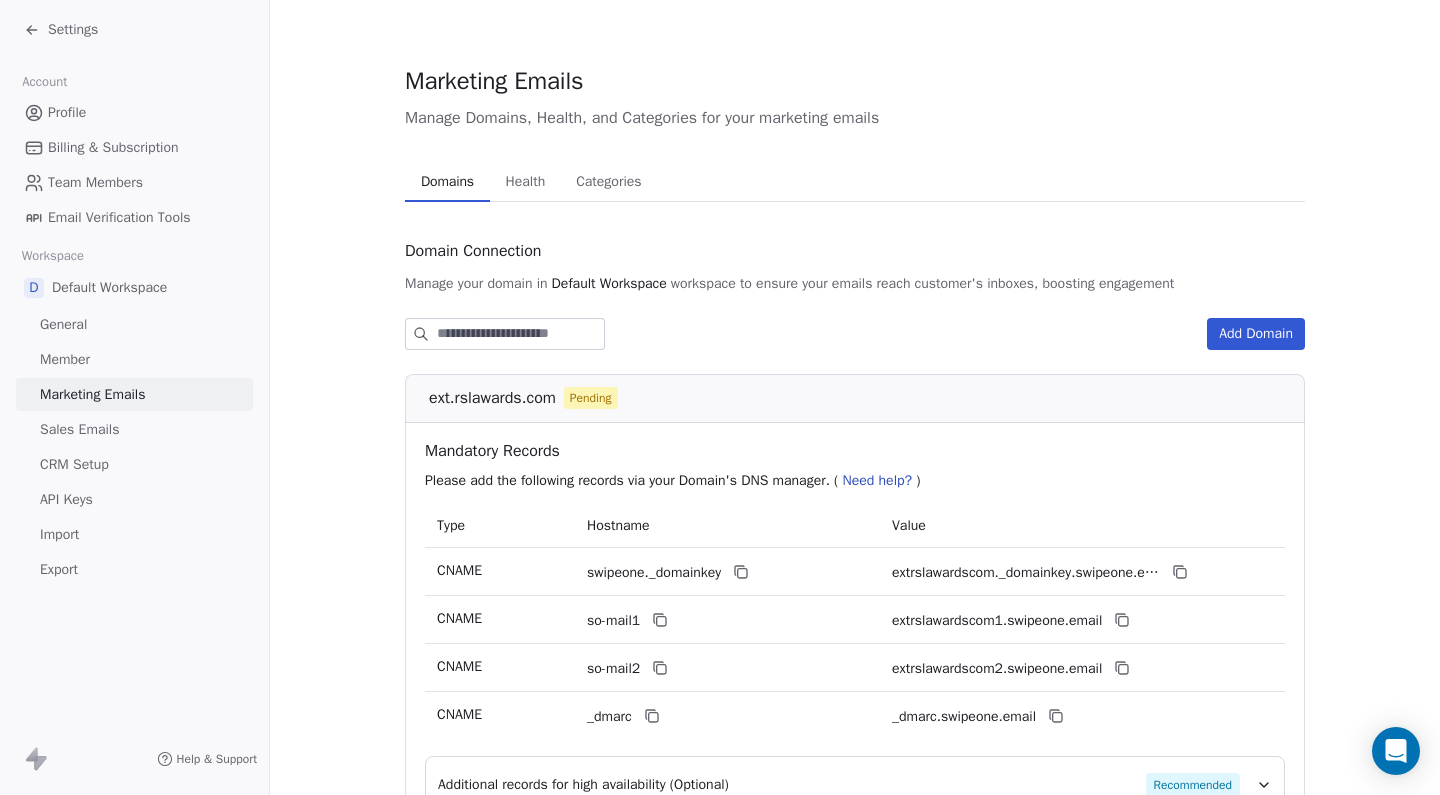 scroll, scrollTop: 1, scrollLeft: 0, axis: vertical 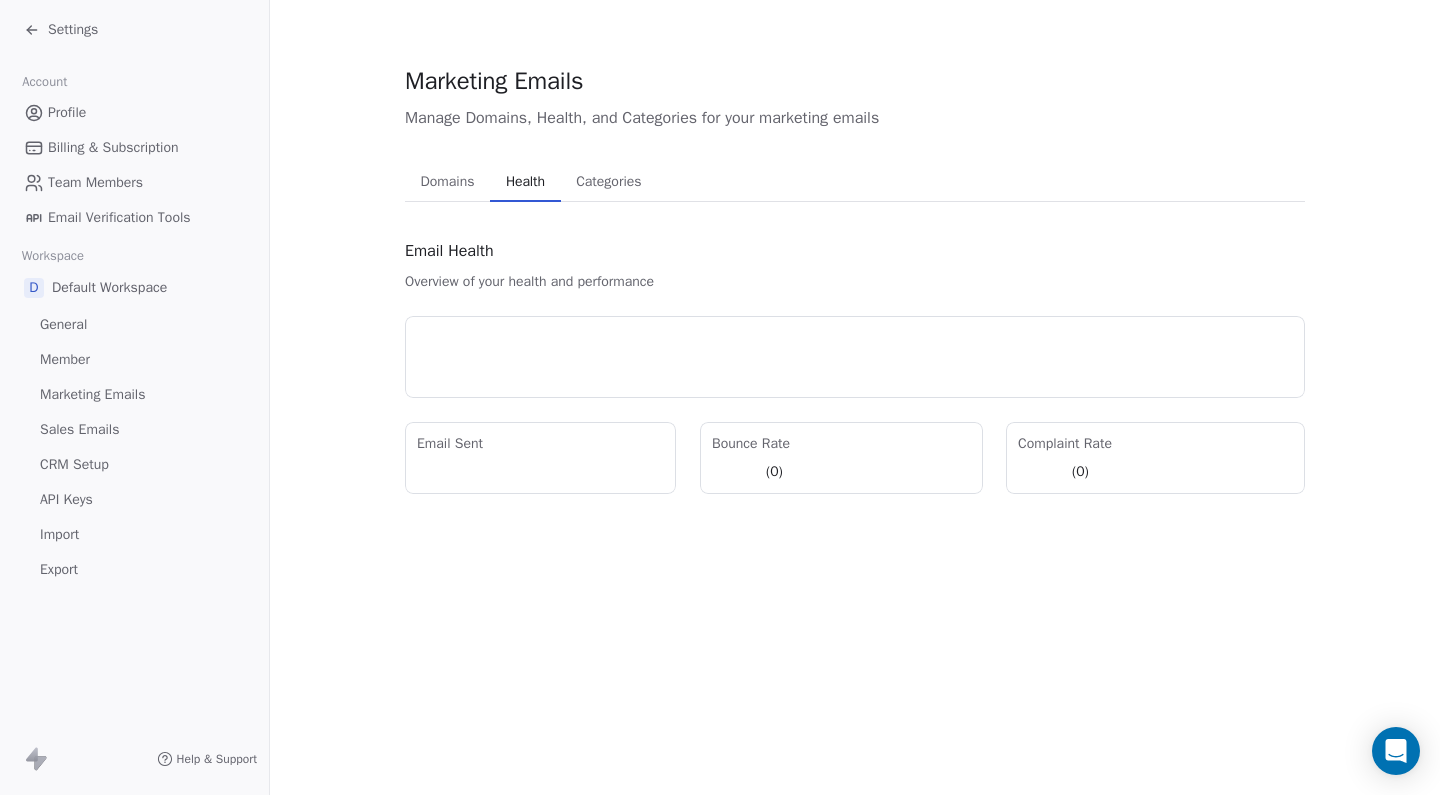 click on "Health" at bounding box center (525, 182) 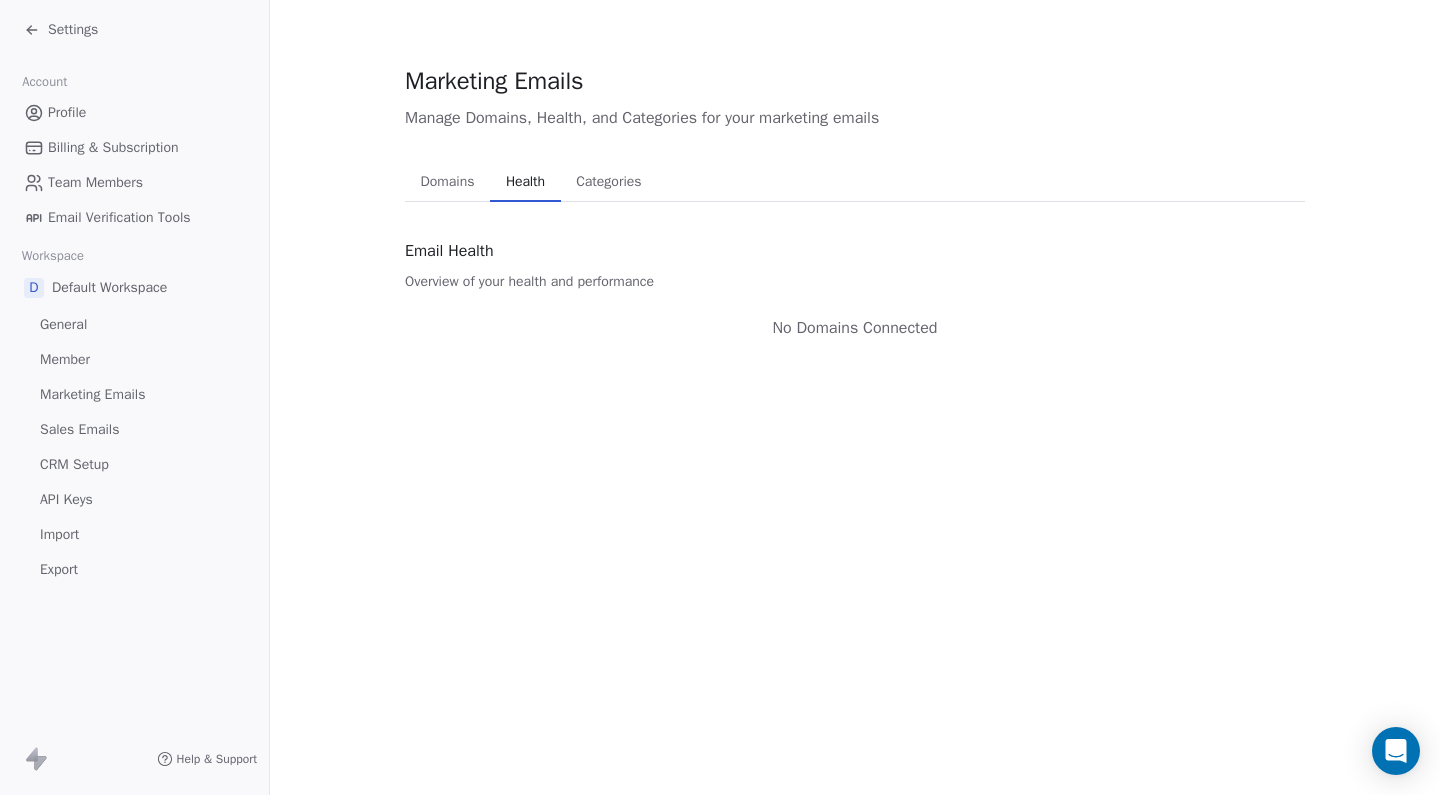 click on "Domains" at bounding box center (448, 182) 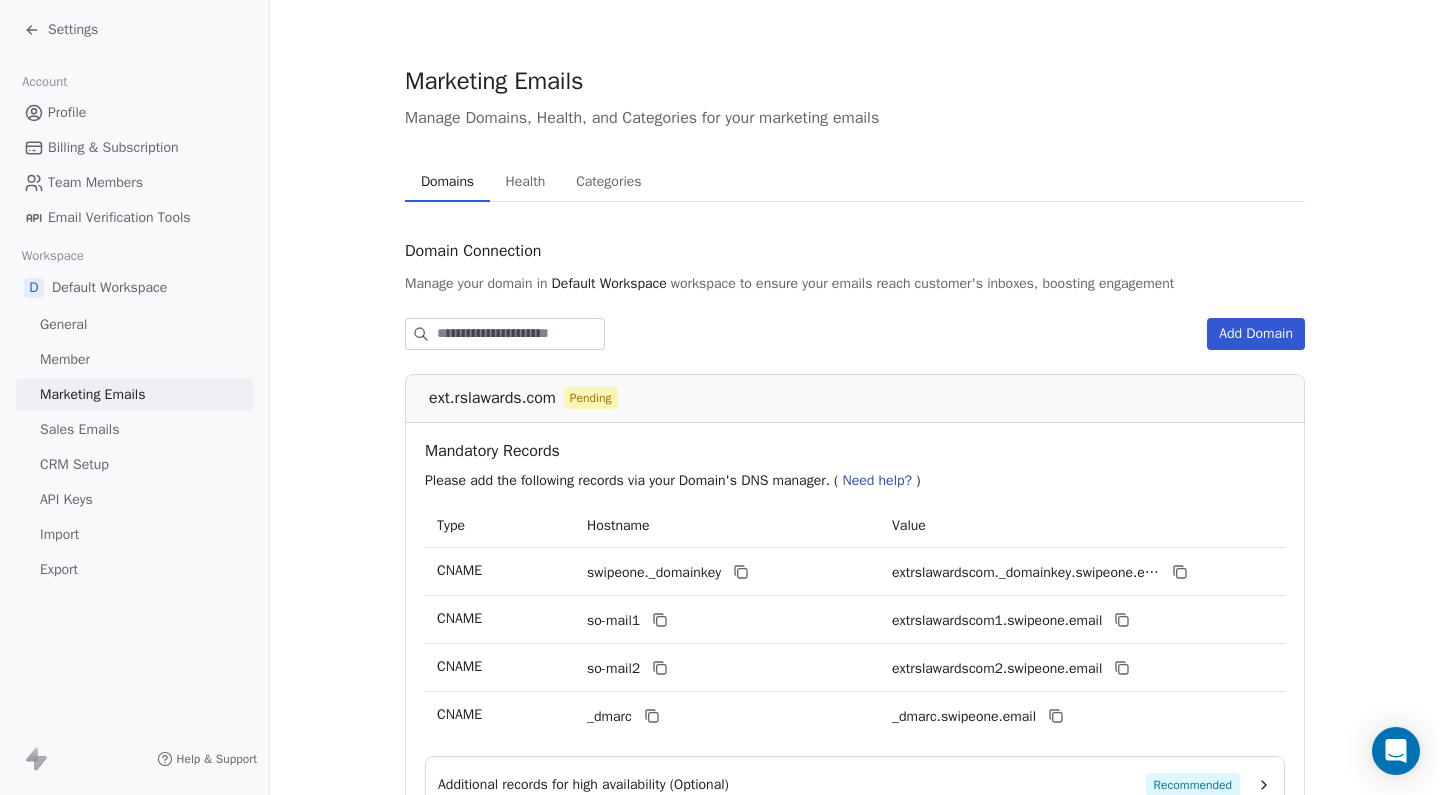 click on "Default Workspace" at bounding box center [109, 288] 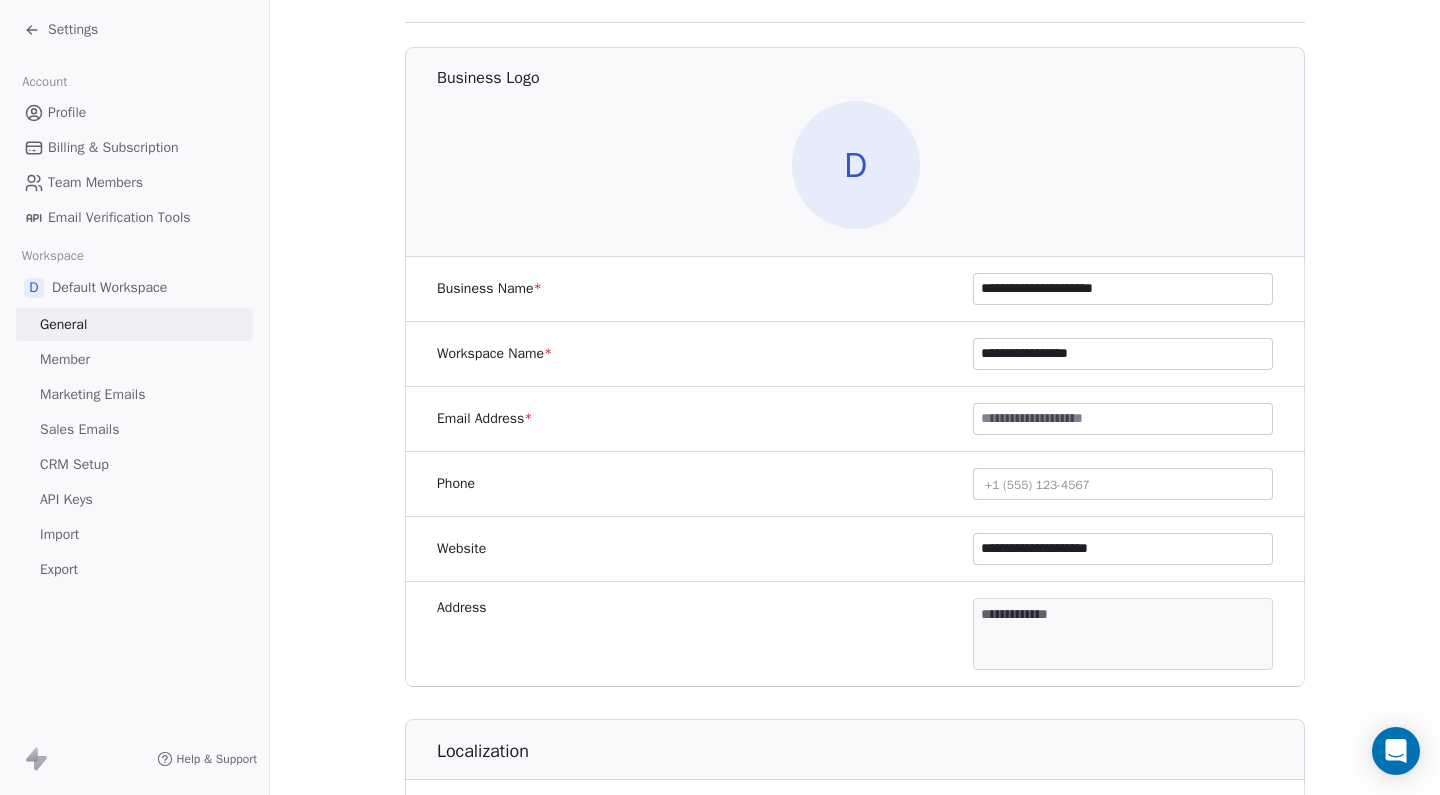 scroll, scrollTop: 127, scrollLeft: 0, axis: vertical 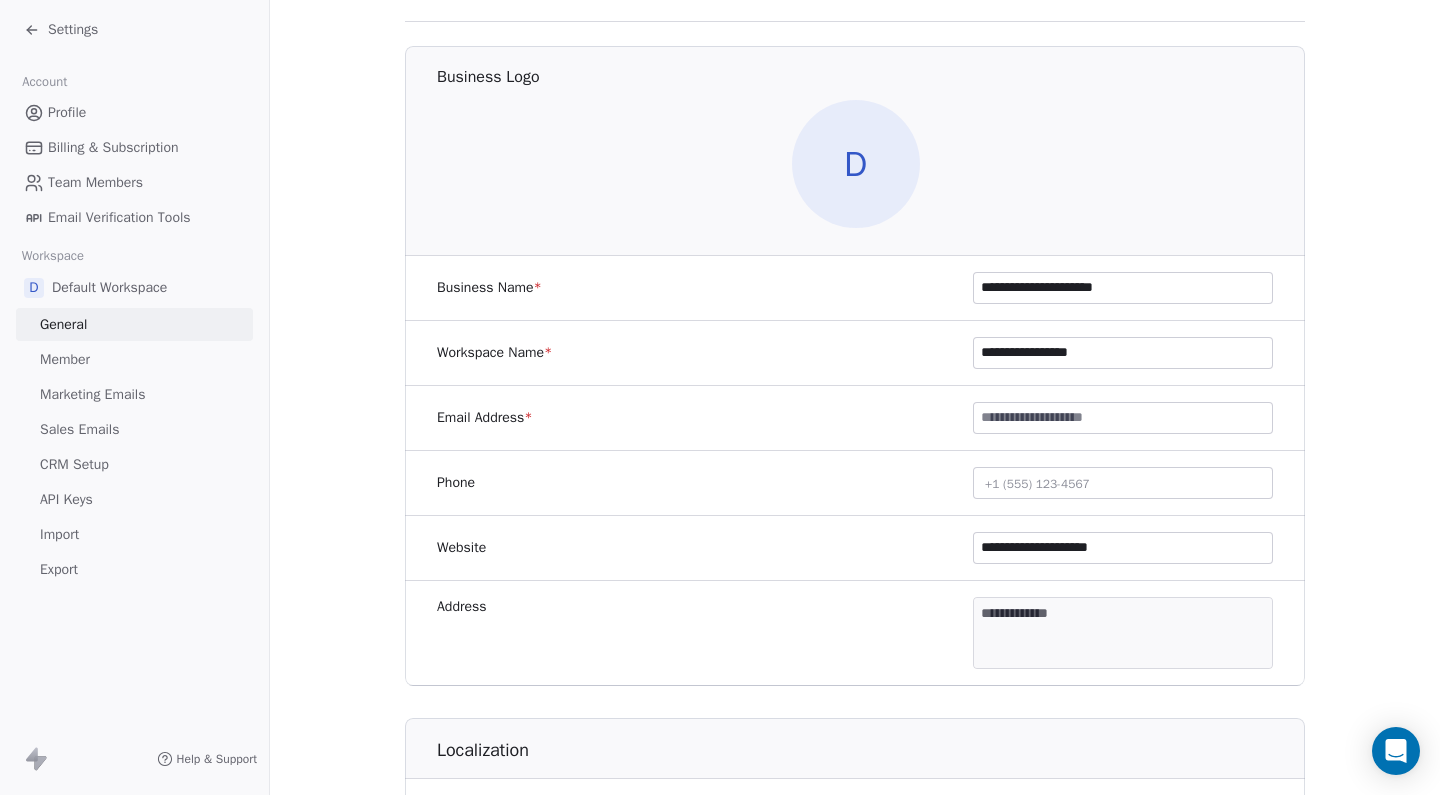 click on "Member" at bounding box center [65, 359] 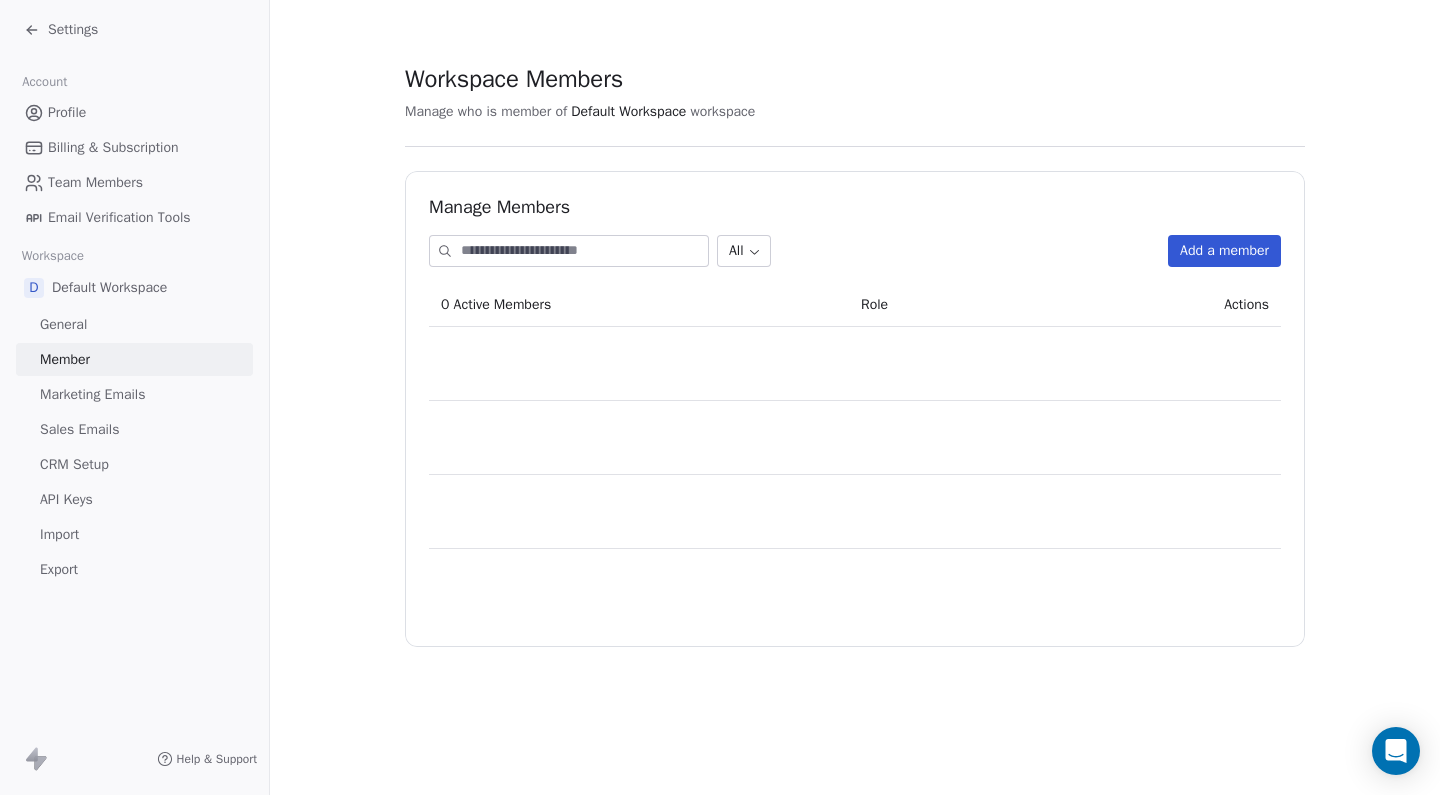 scroll, scrollTop: 0, scrollLeft: 0, axis: both 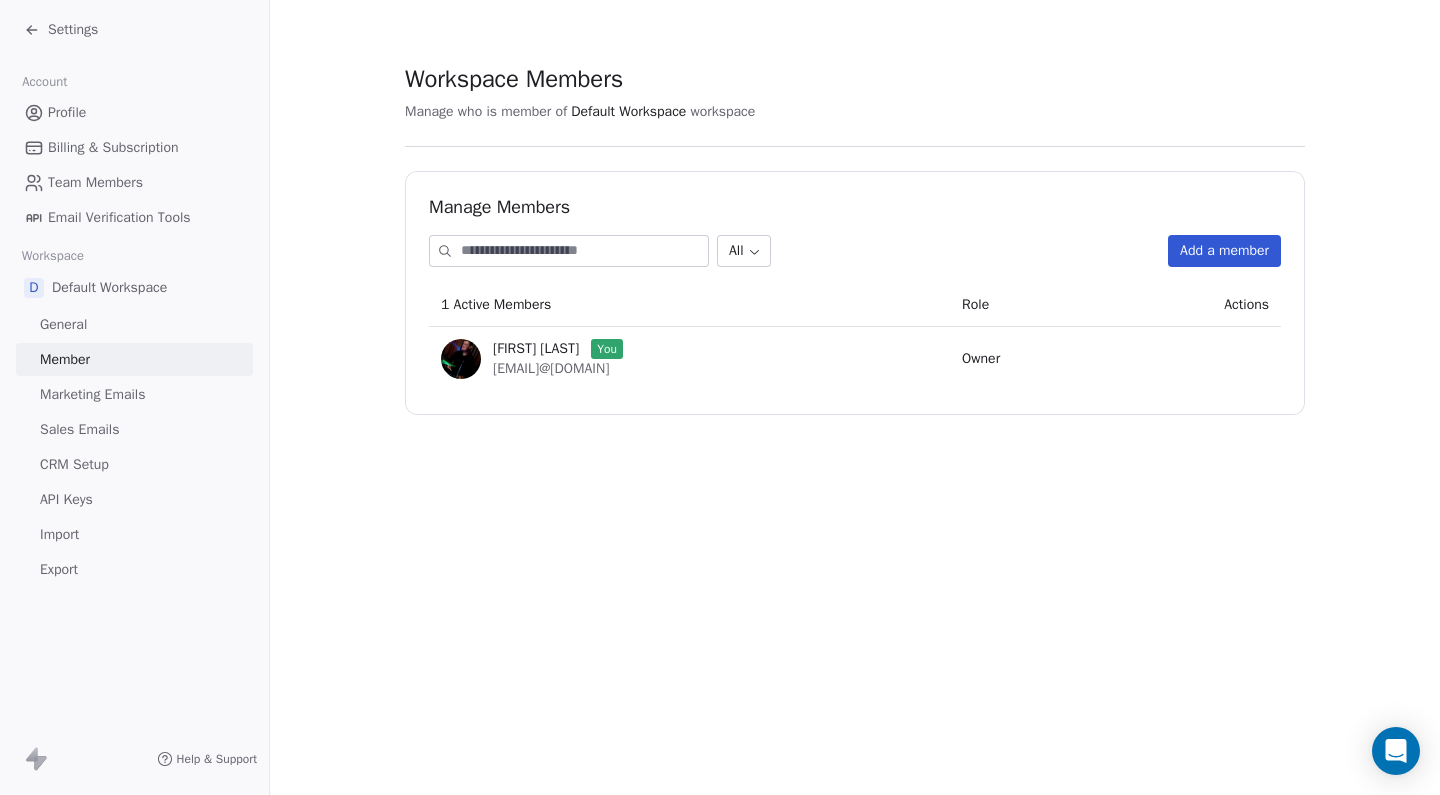 click on "Marketing Emails" at bounding box center [92, 394] 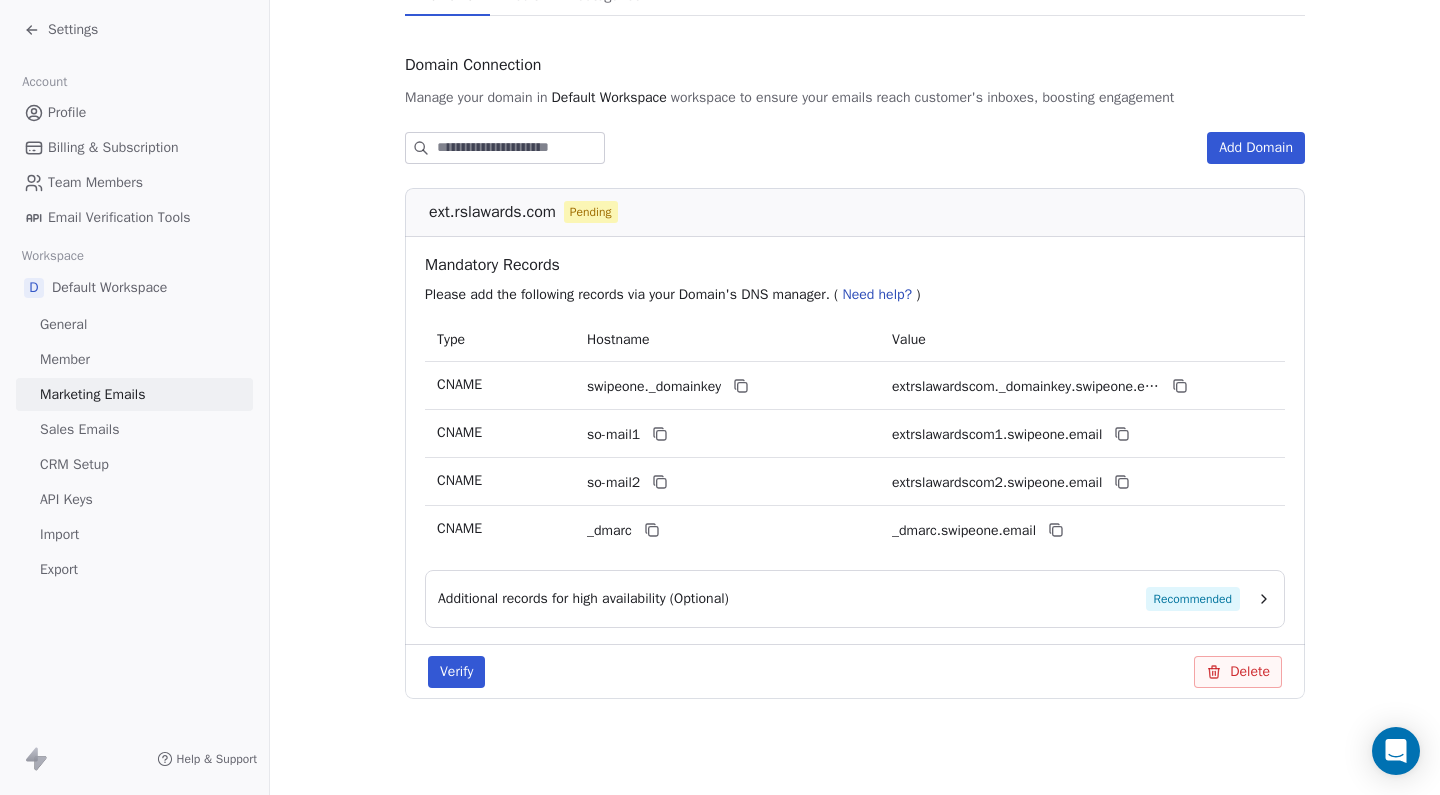 scroll, scrollTop: 186, scrollLeft: 0, axis: vertical 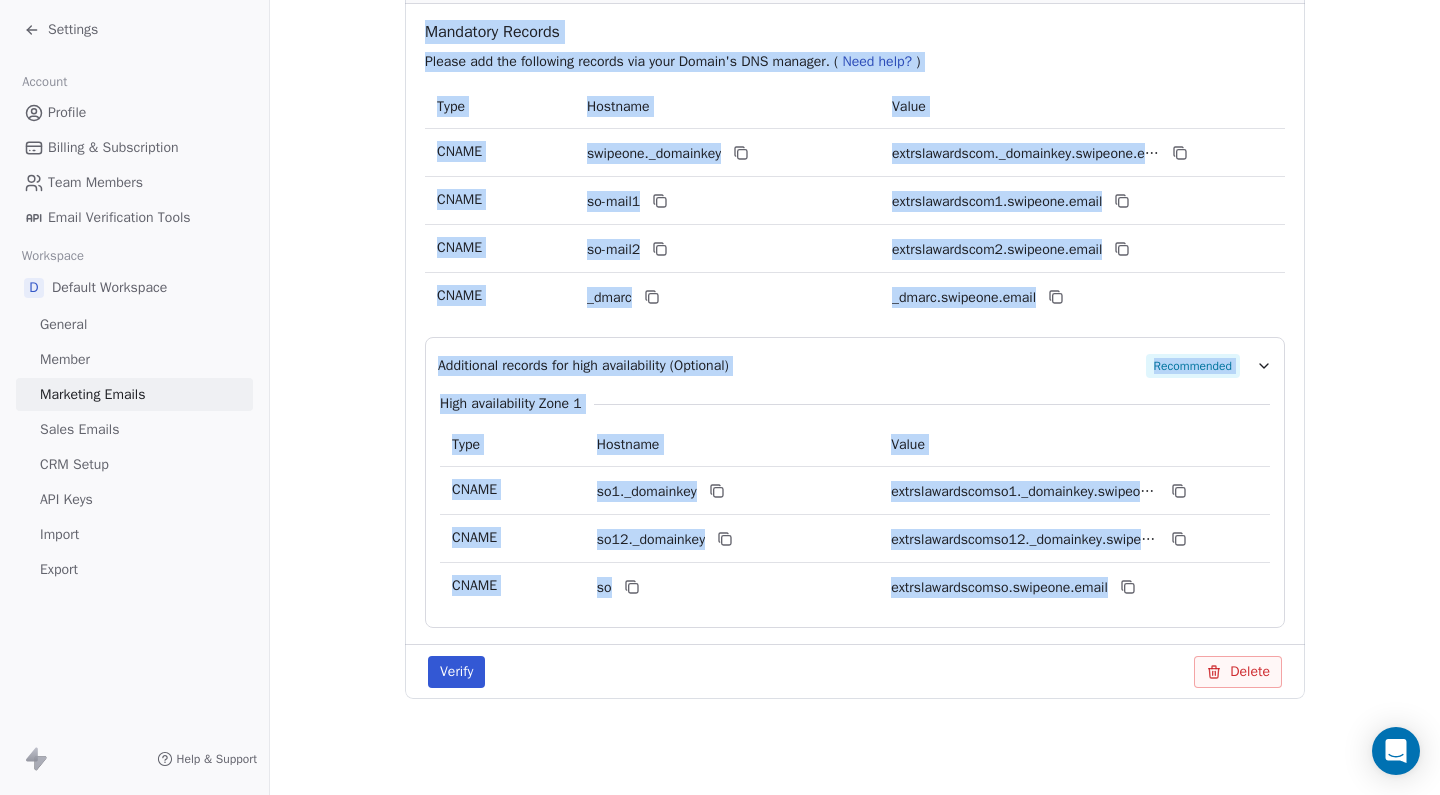 drag, startPoint x: 429, startPoint y: 160, endPoint x: 1183, endPoint y: 585, distance: 865.5293 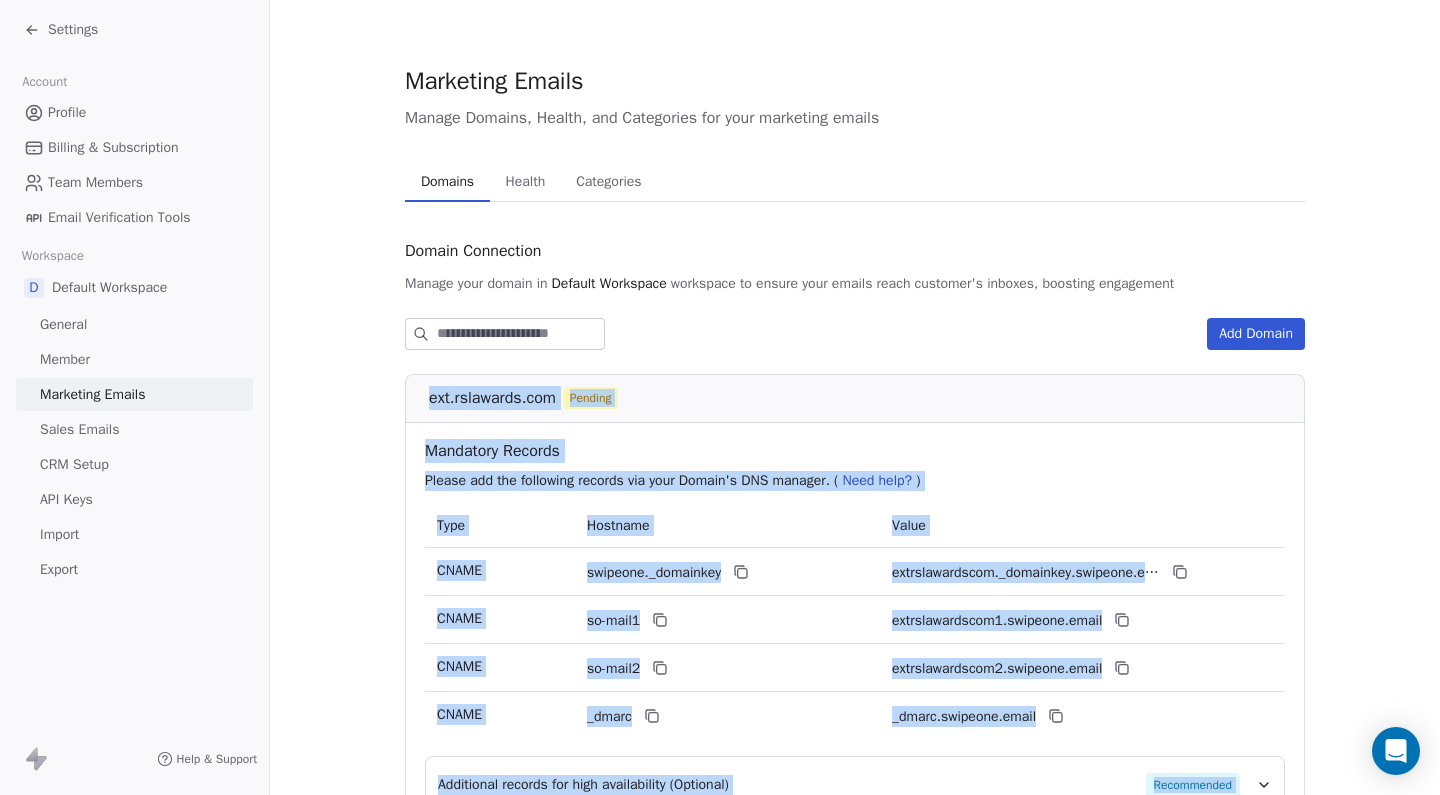 scroll, scrollTop: 0, scrollLeft: 0, axis: both 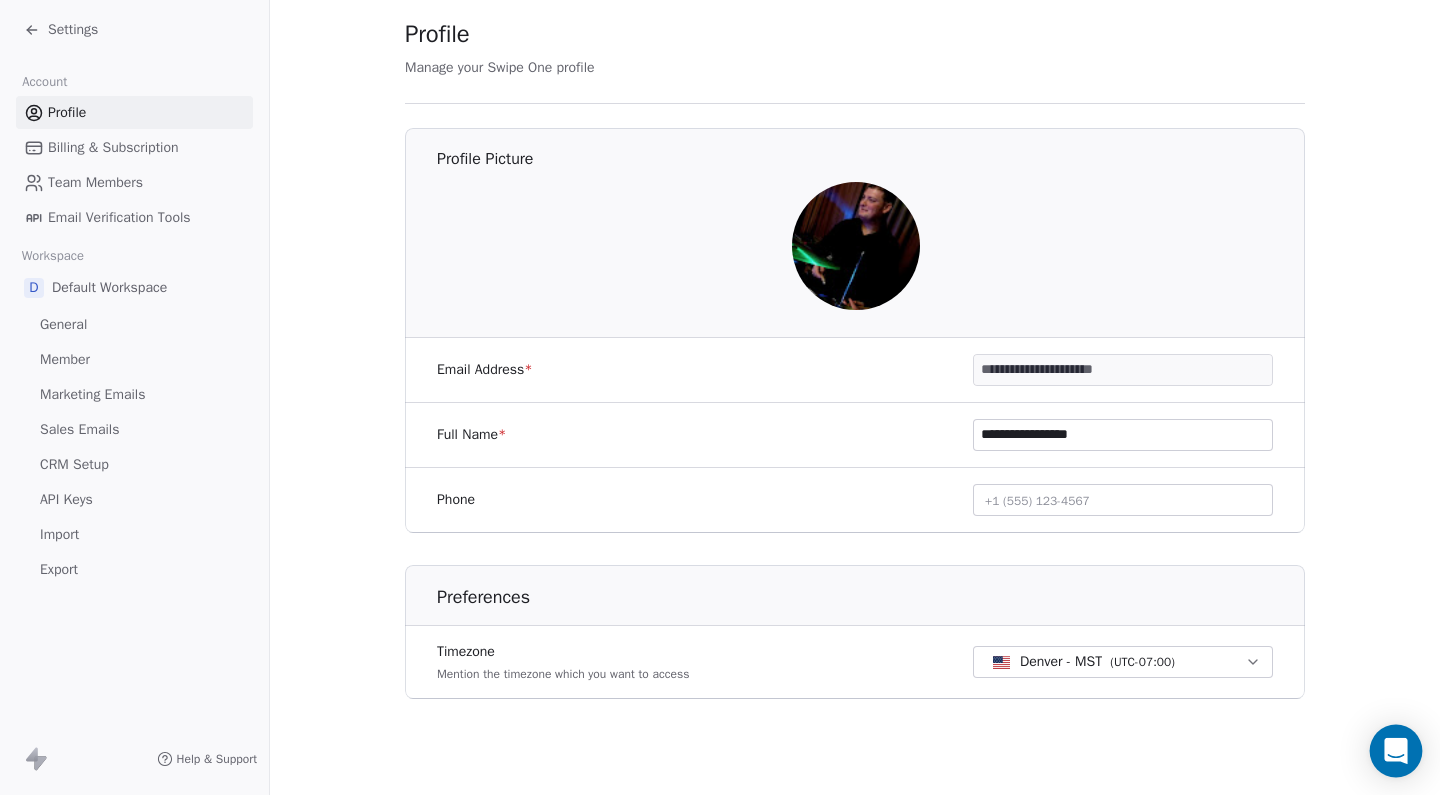 click at bounding box center (1396, 751) 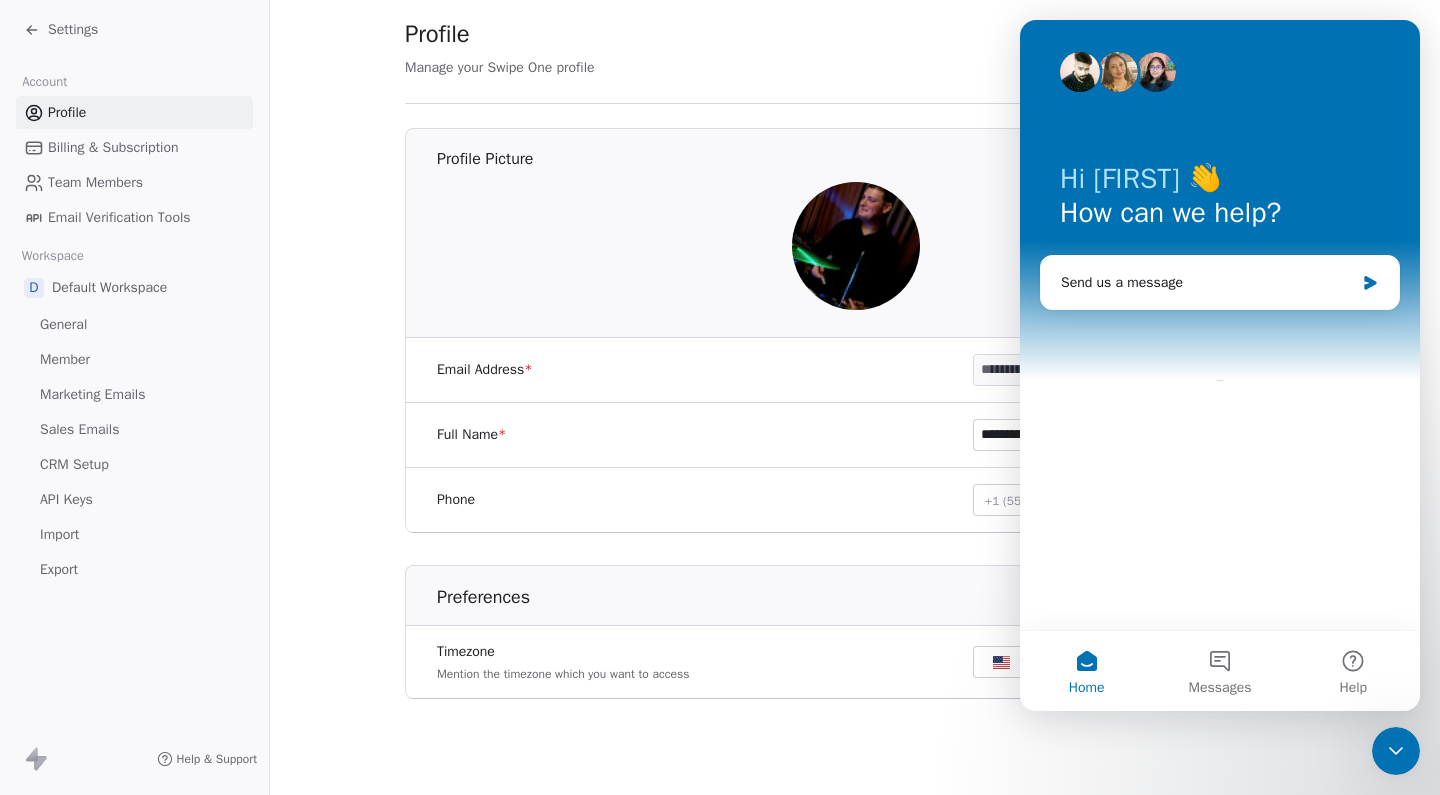 scroll, scrollTop: 0, scrollLeft: 0, axis: both 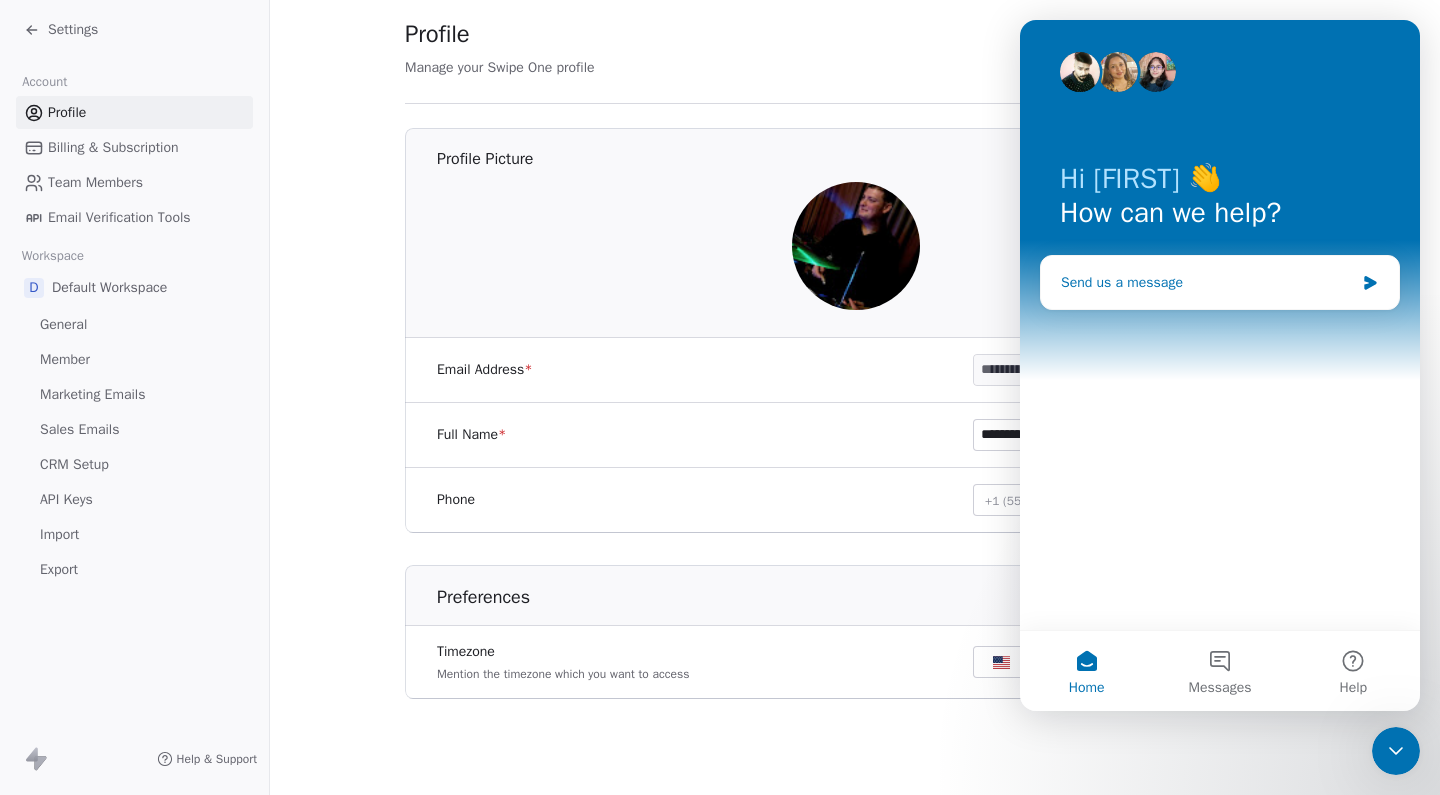 click on "Send us a message" at bounding box center [1207, 282] 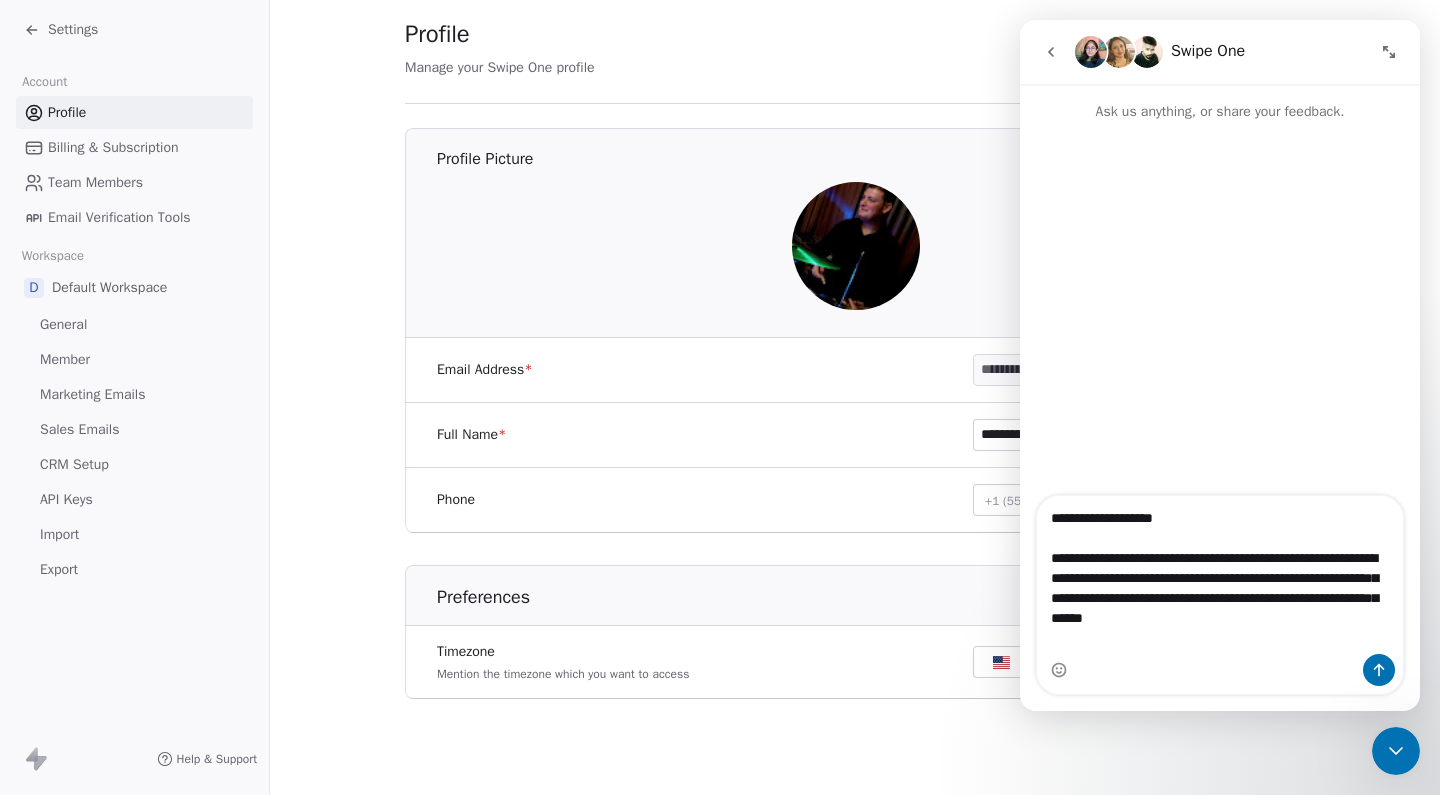 scroll, scrollTop: 0, scrollLeft: 0, axis: both 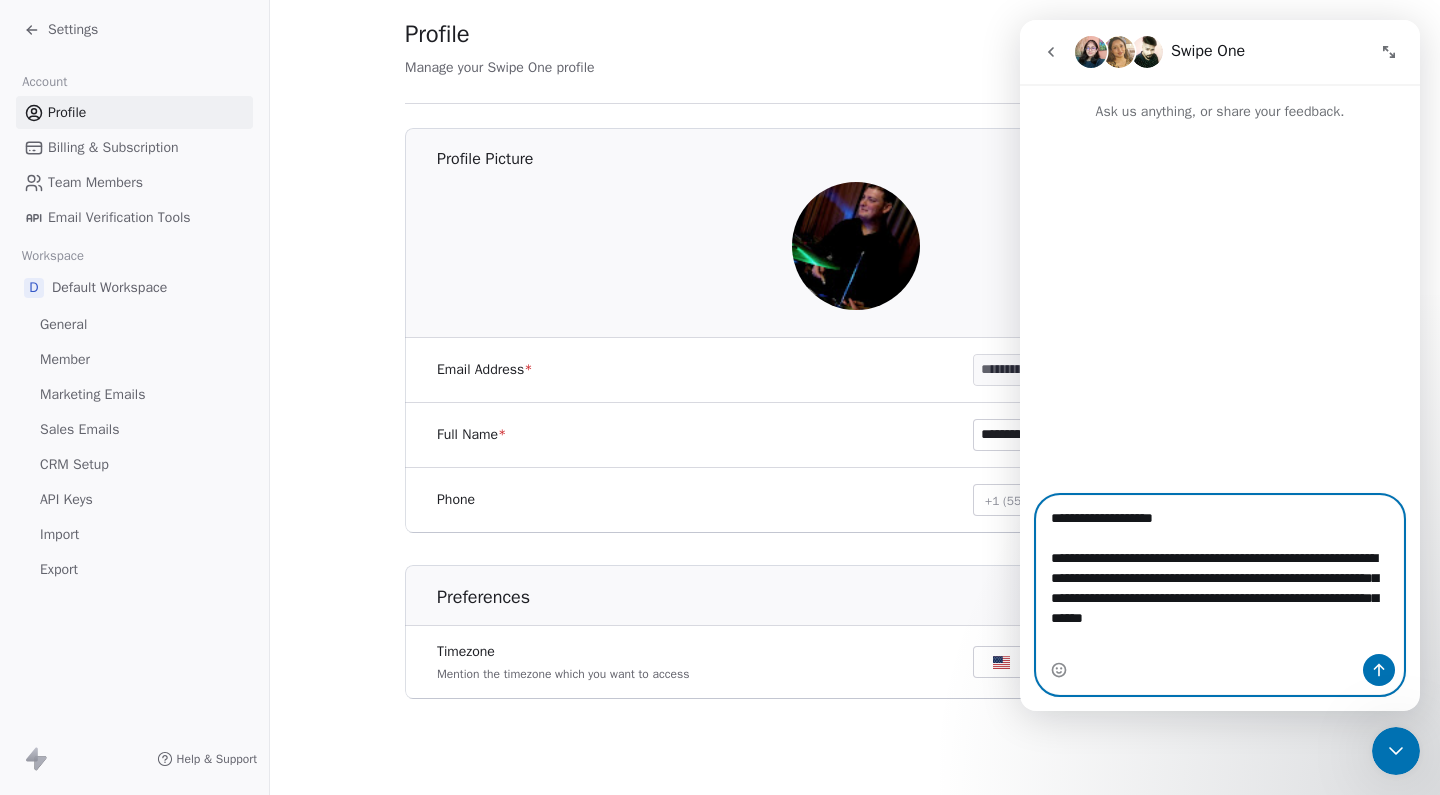 type 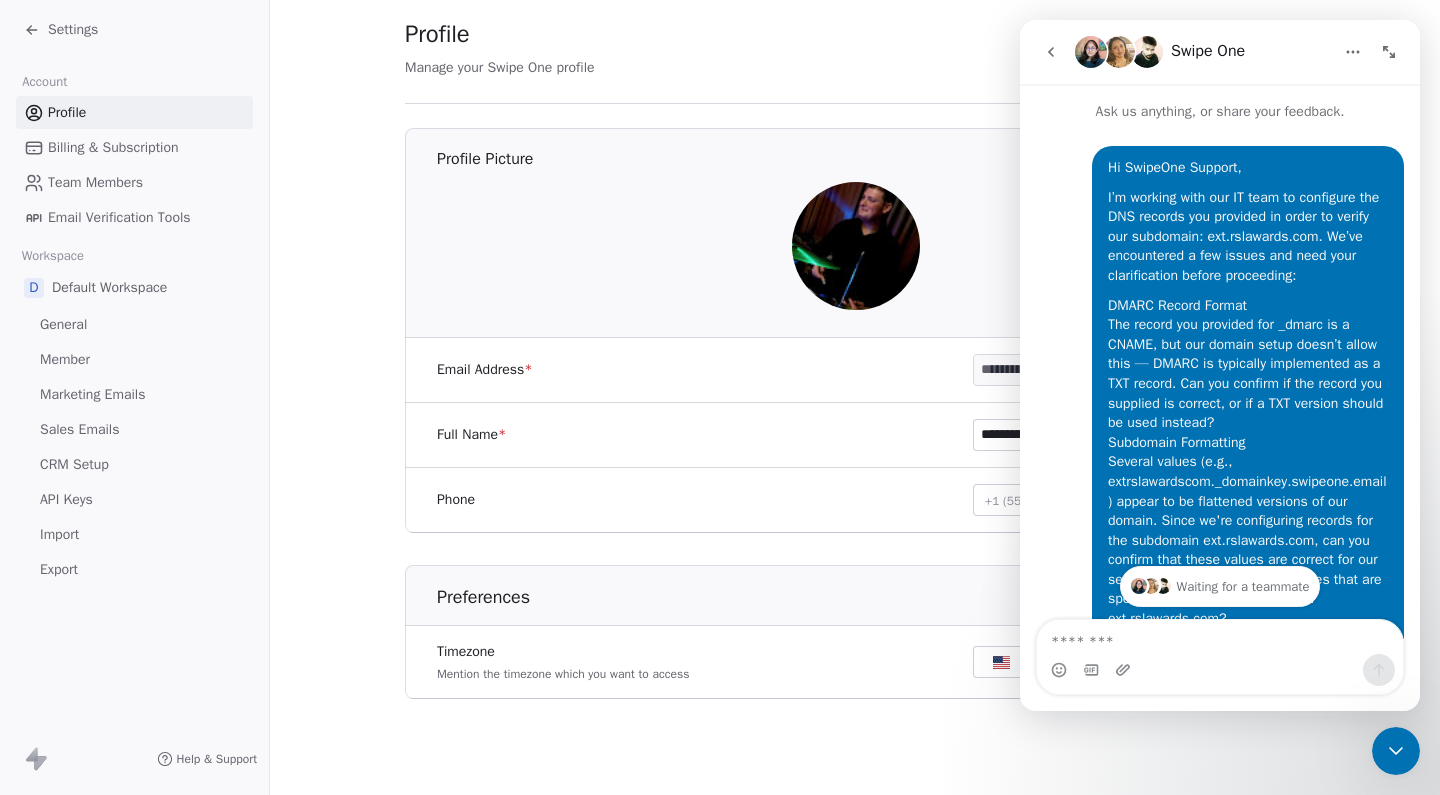scroll, scrollTop: 0, scrollLeft: 0, axis: both 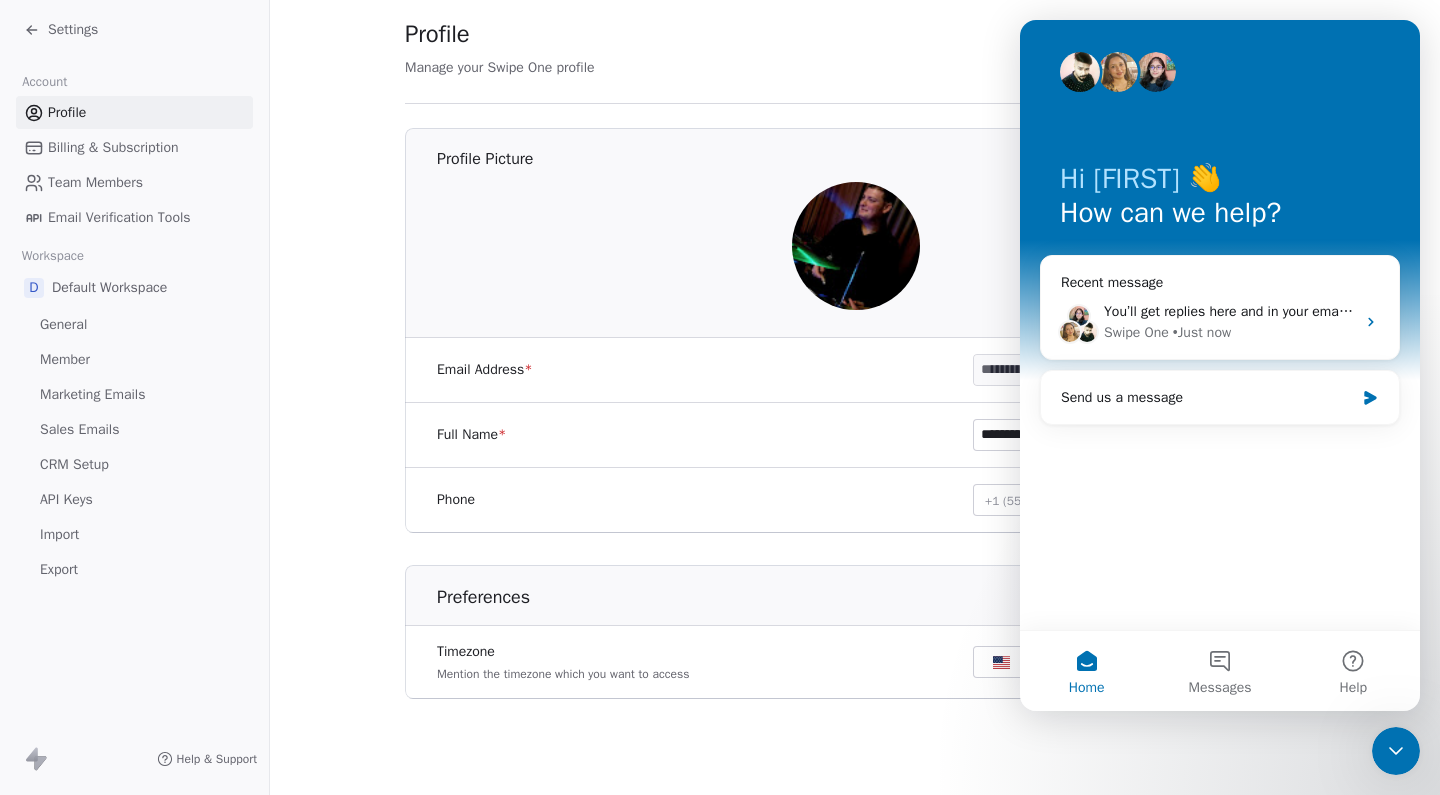 click on "**********" at bounding box center (855, 374) 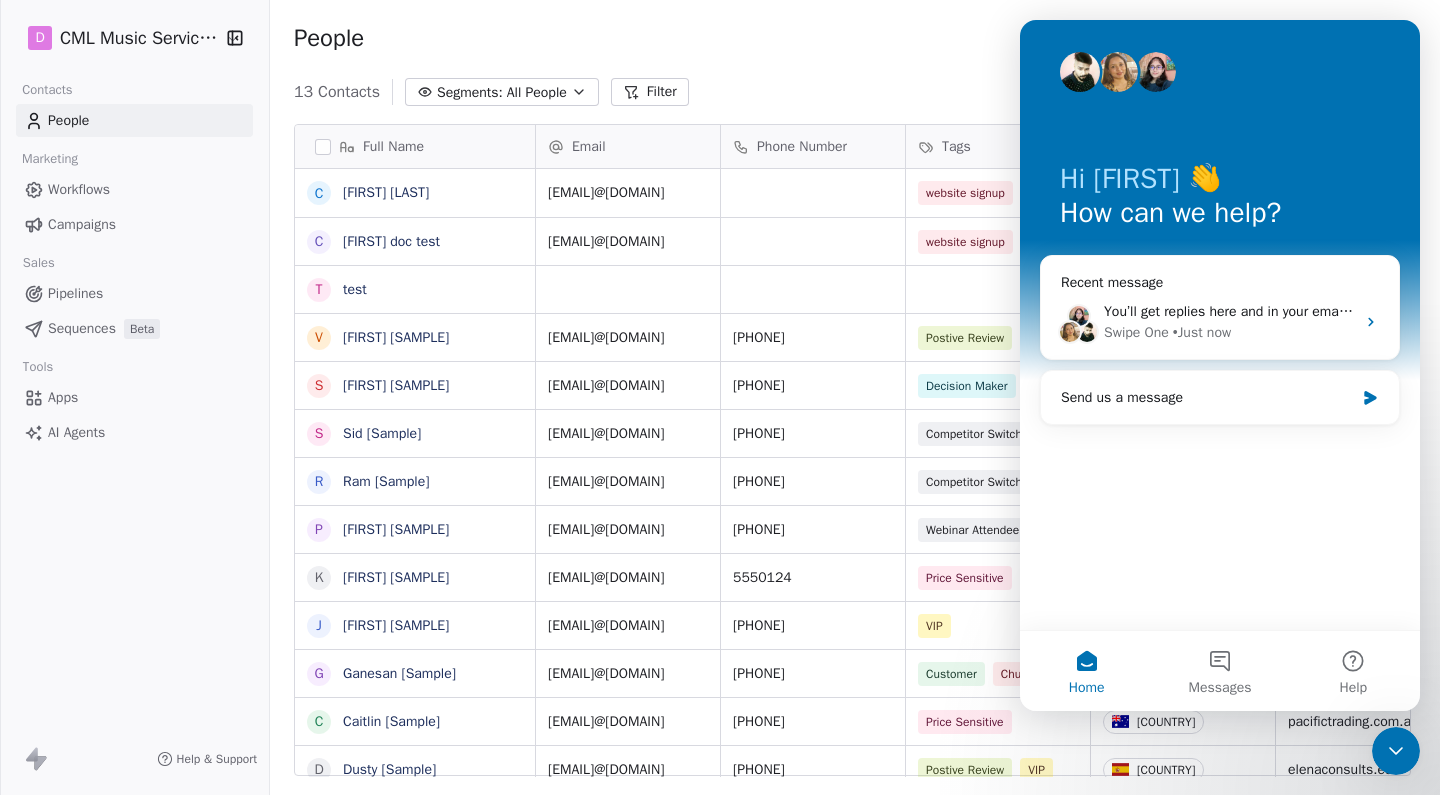 scroll, scrollTop: 1, scrollLeft: 1, axis: both 